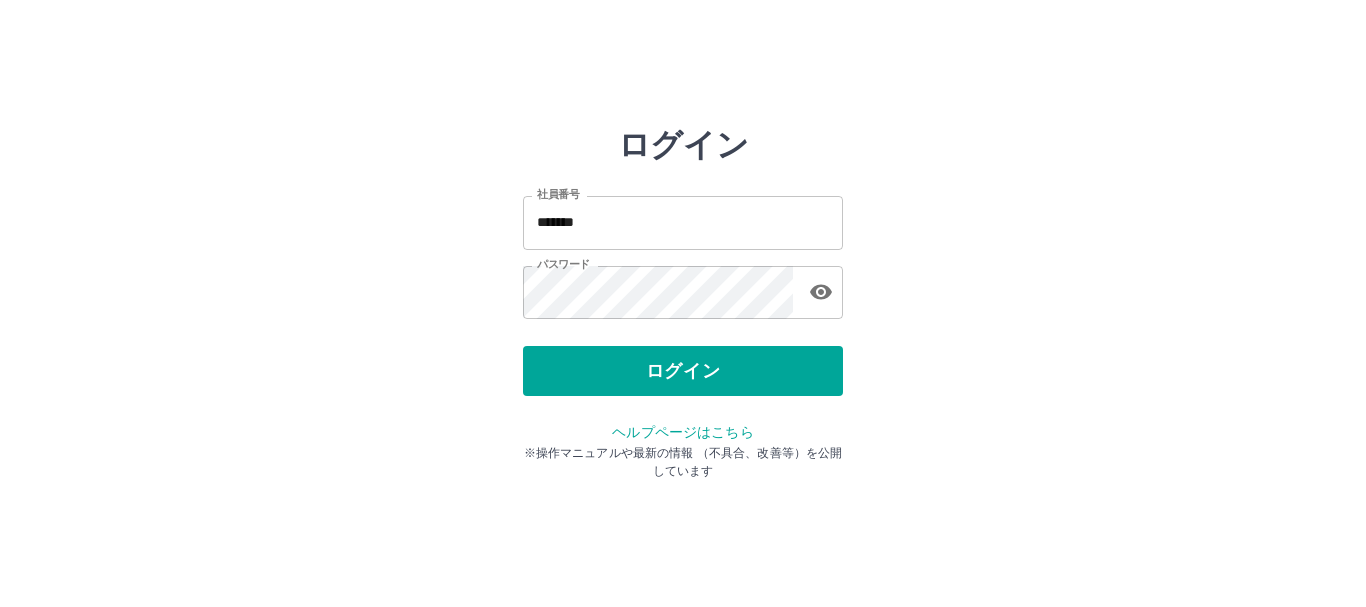 scroll, scrollTop: 0, scrollLeft: 0, axis: both 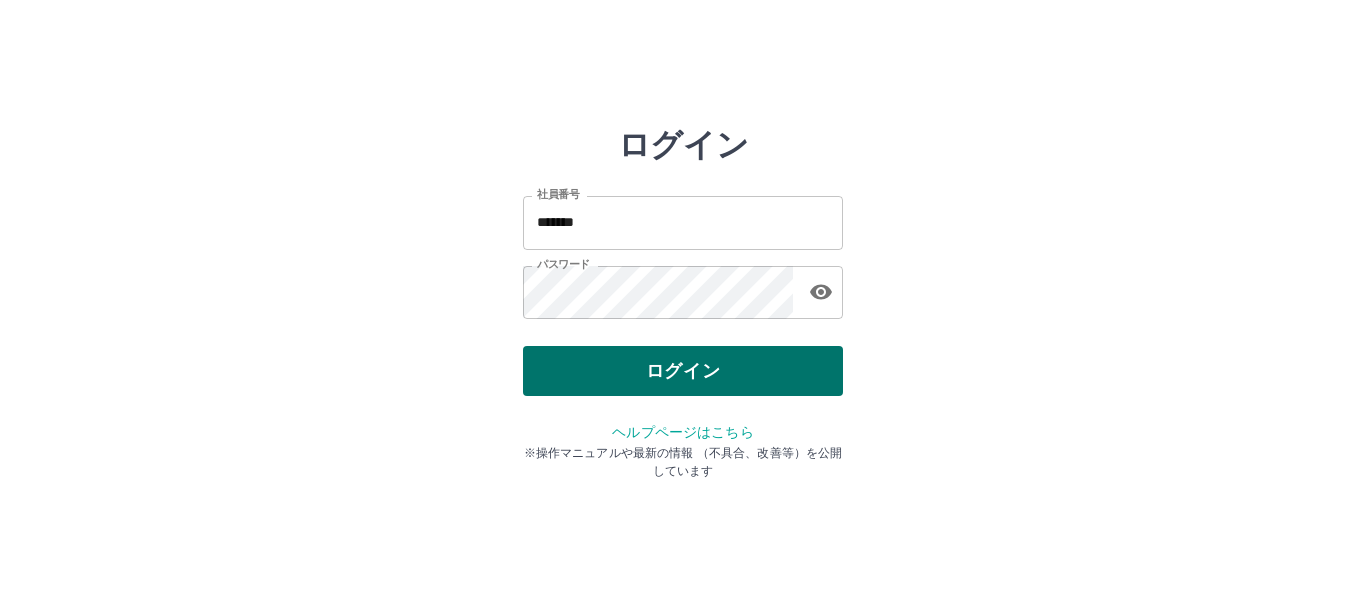 click on "ログイン" at bounding box center (683, 371) 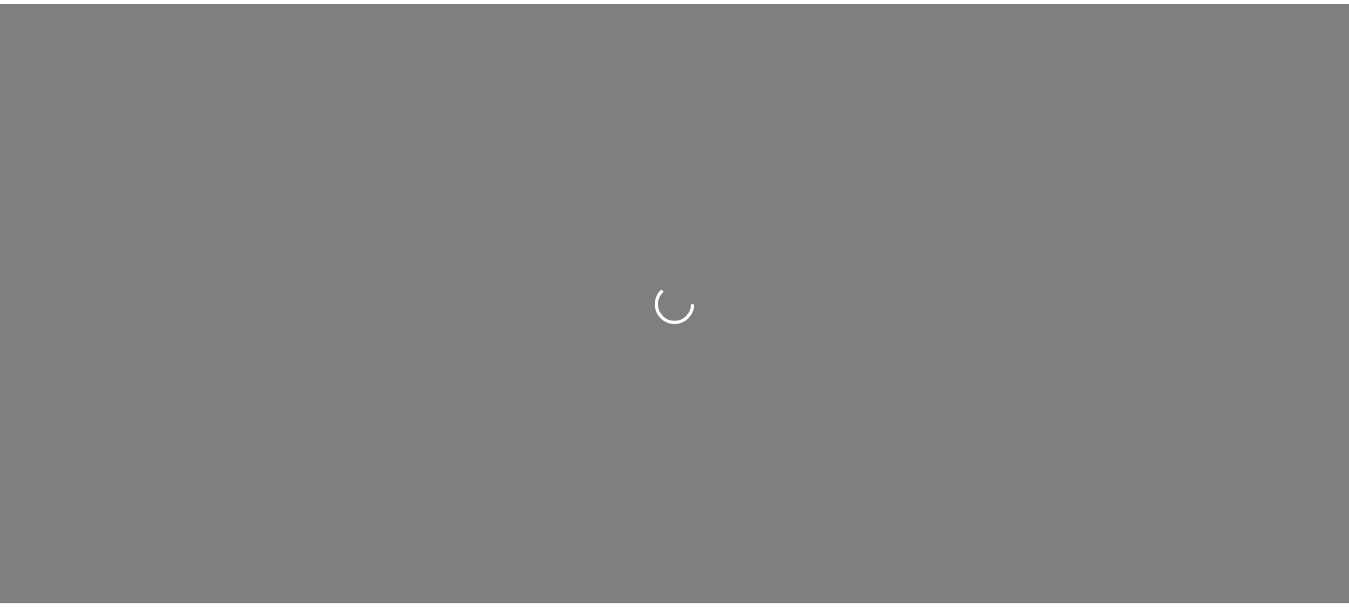 scroll, scrollTop: 0, scrollLeft: 0, axis: both 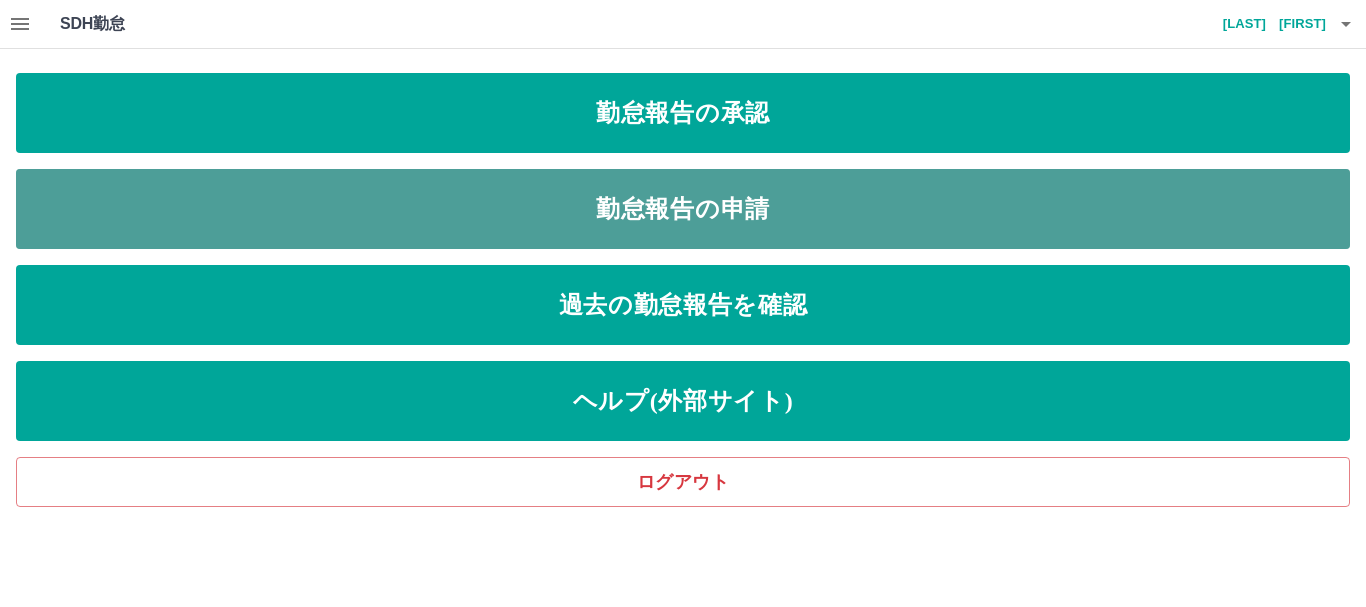 click on "勤怠報告の申請" at bounding box center (683, 209) 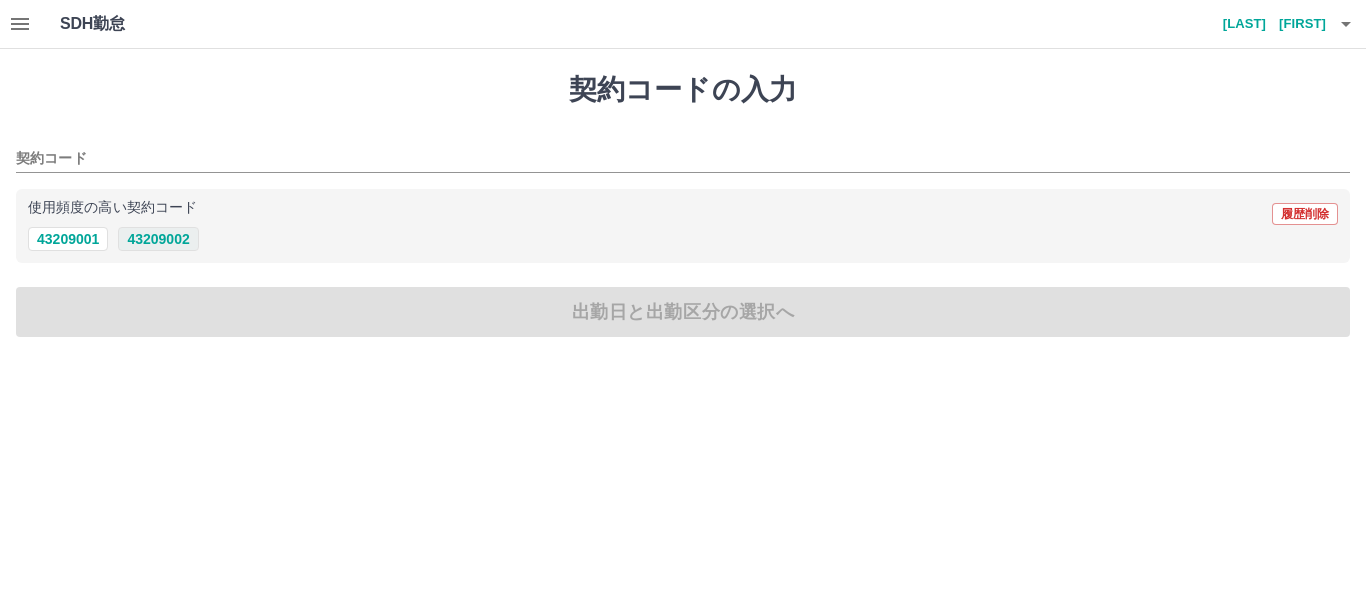 click on "43209002" at bounding box center [158, 239] 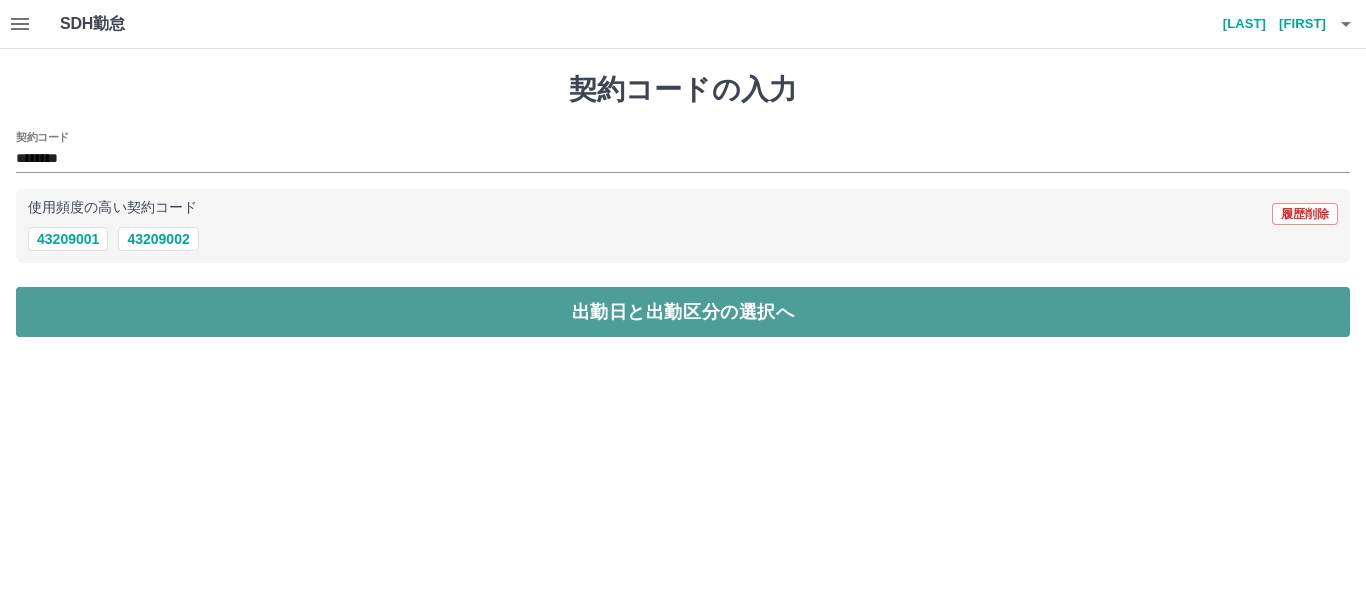 click on "出勤日と出勤区分の選択へ" at bounding box center [683, 312] 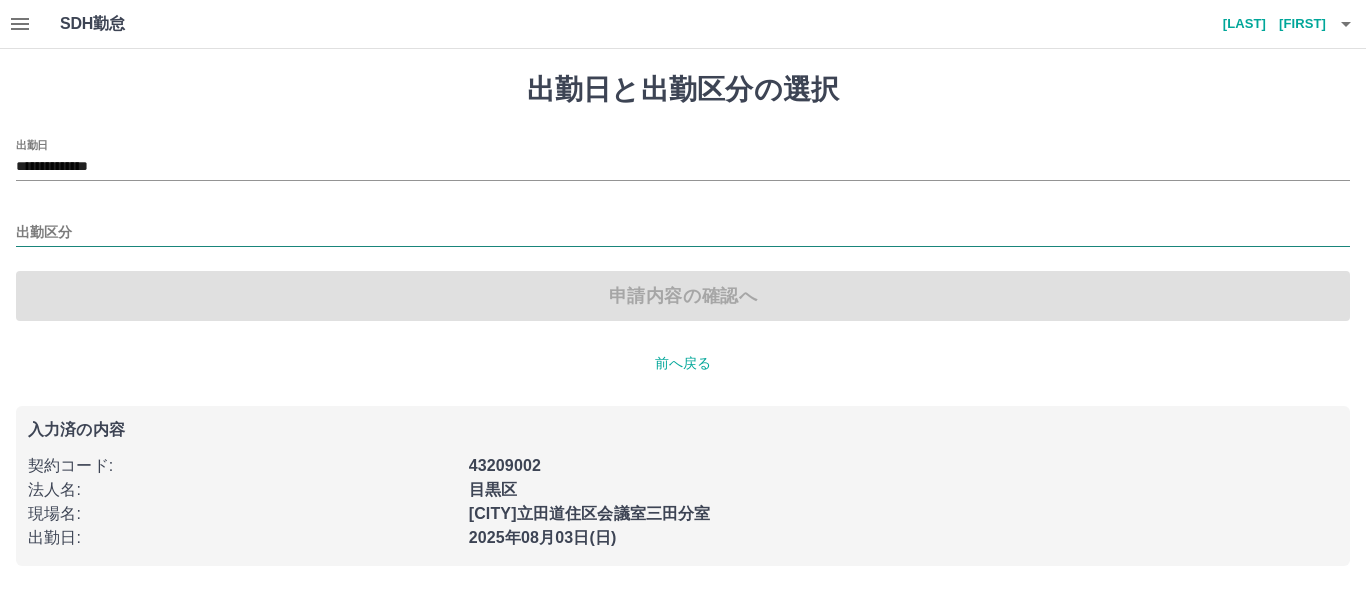 click on "出勤区分" at bounding box center [683, 233] 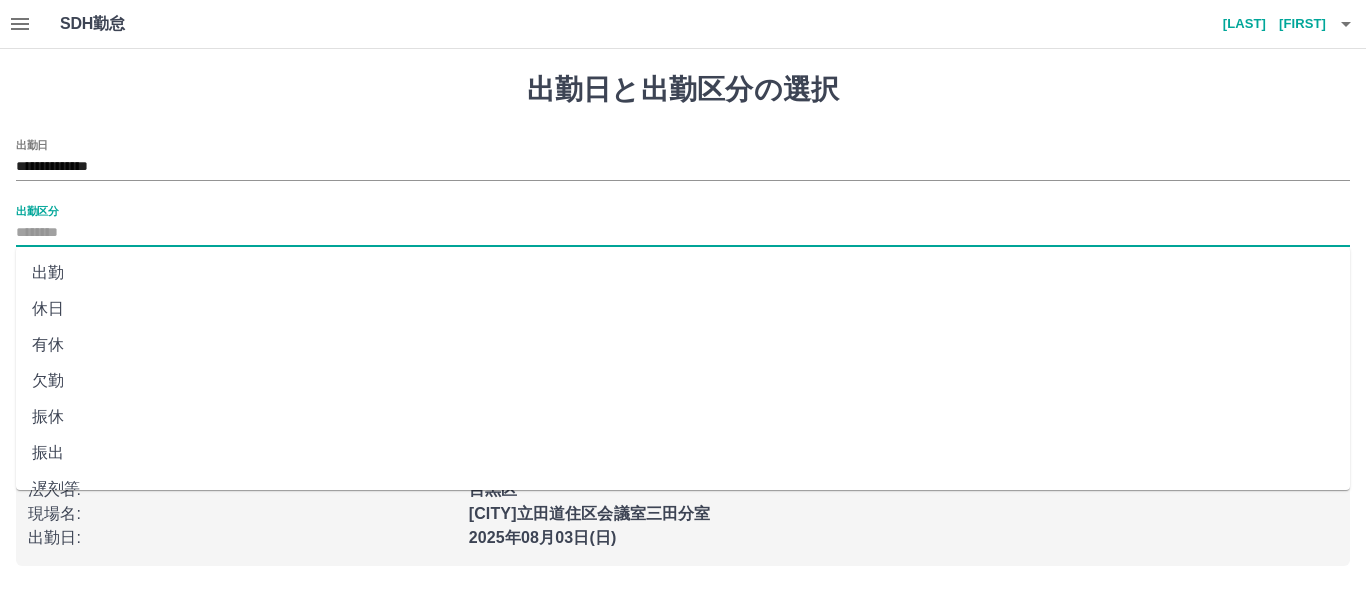 click on "出勤" at bounding box center [683, 273] 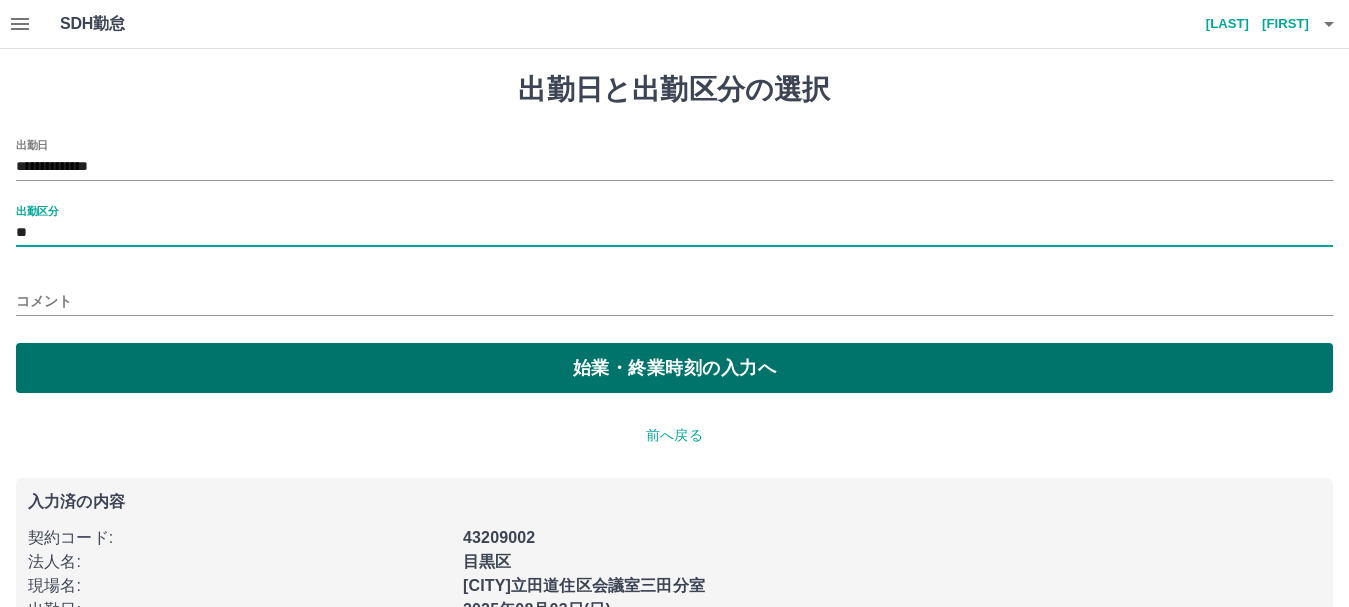 click on "始業・終業時刻の入力へ" at bounding box center [674, 368] 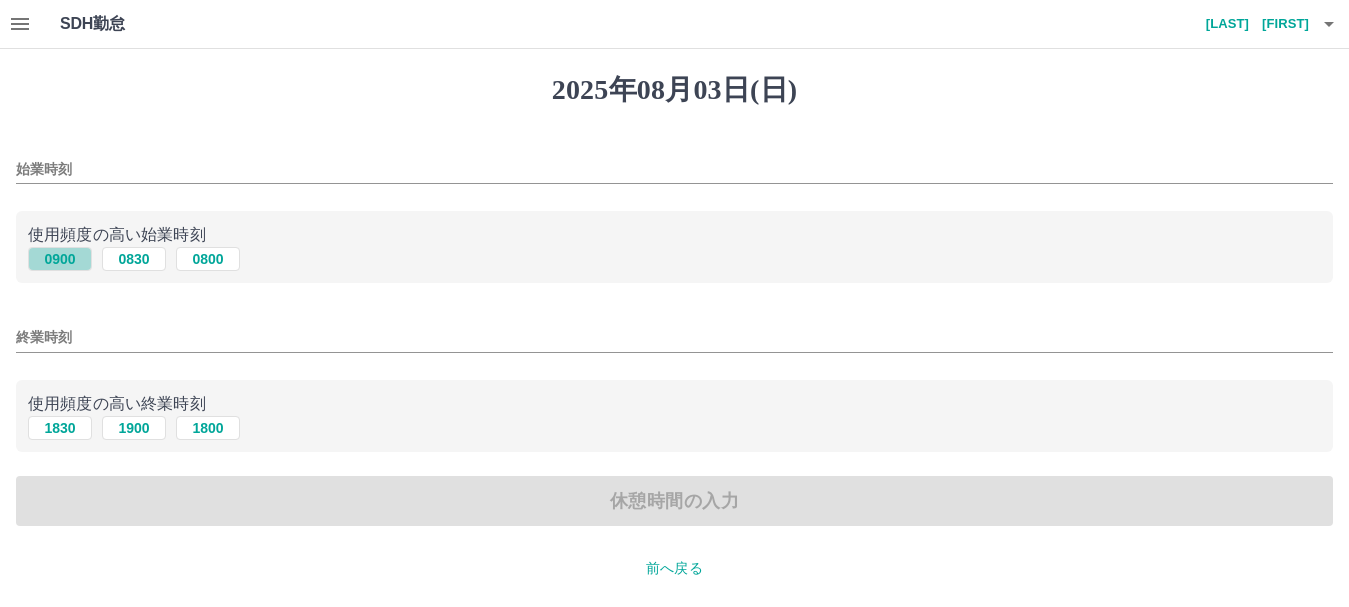 click on "0900" at bounding box center [60, 259] 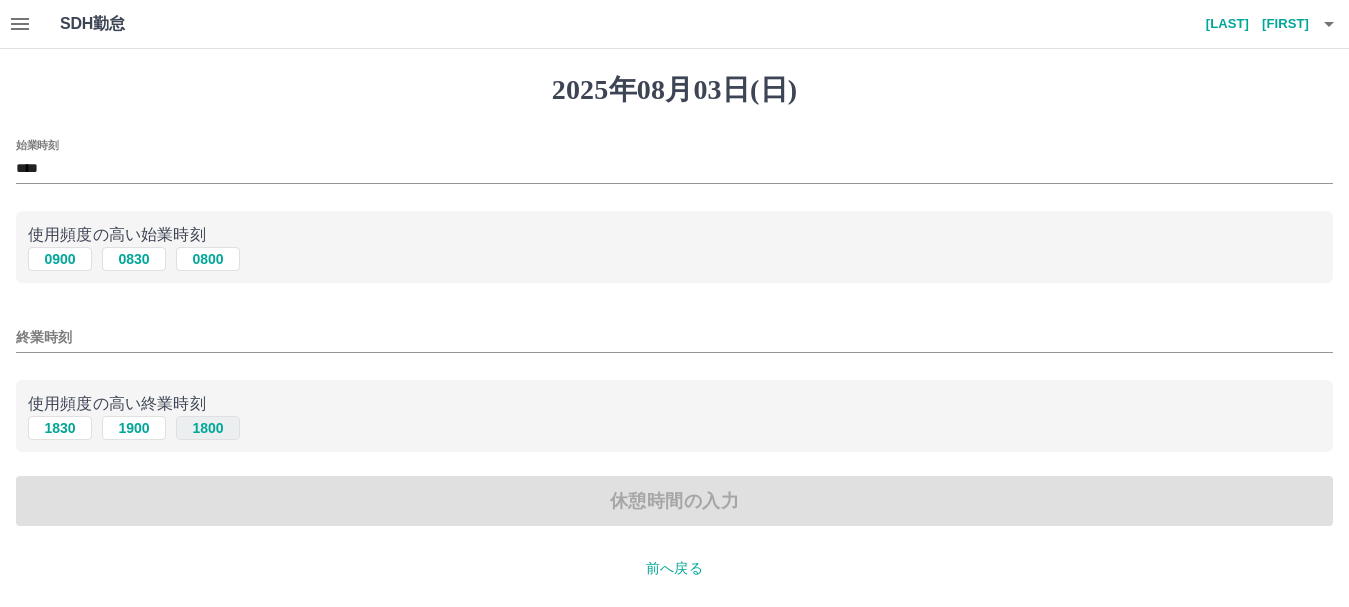 click on "1800" at bounding box center [208, 428] 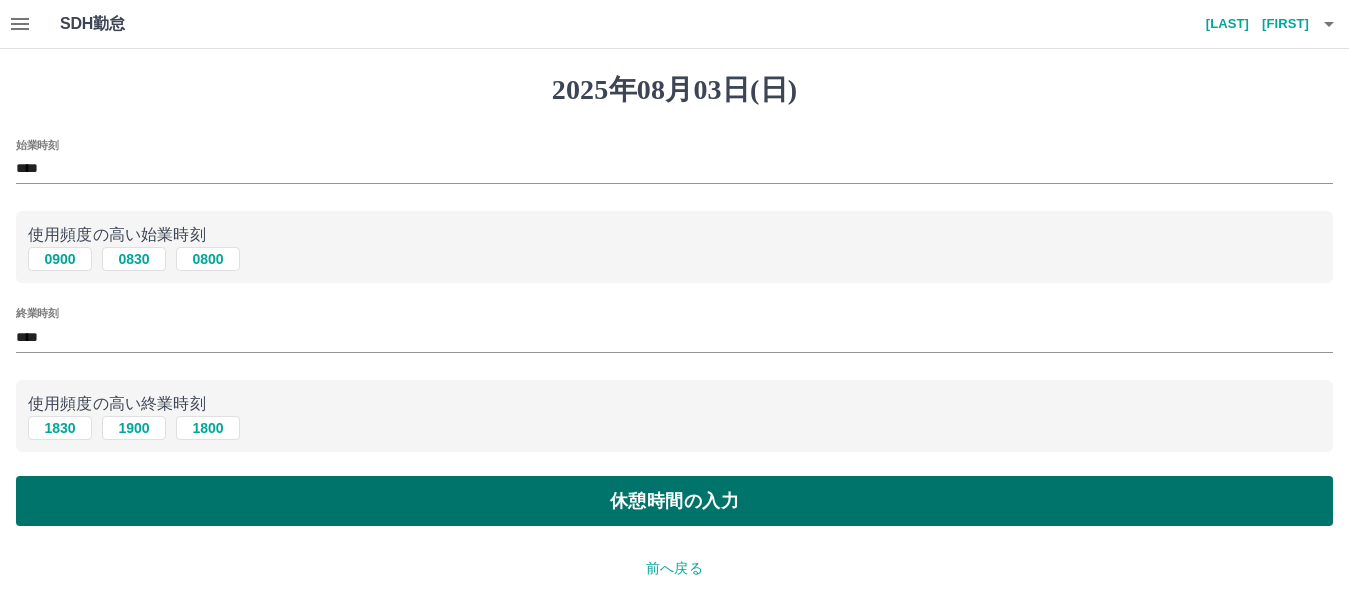click on "休憩時間の入力" at bounding box center [674, 501] 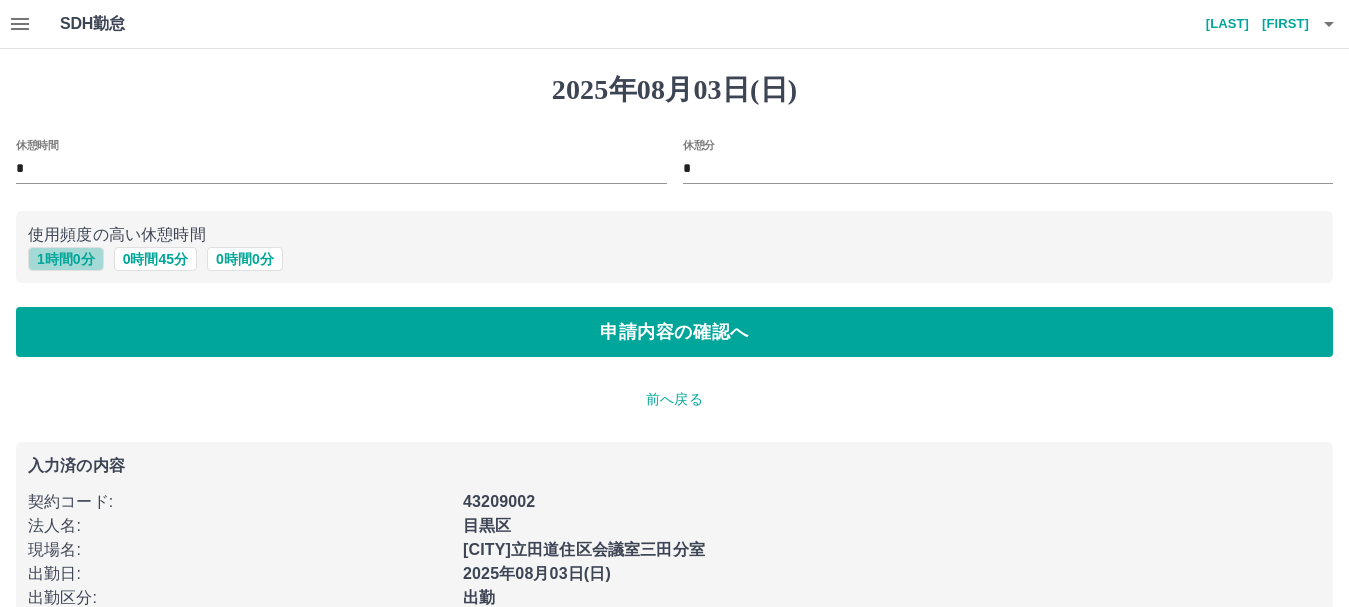 click on "1 時間 0 分" at bounding box center (66, 259) 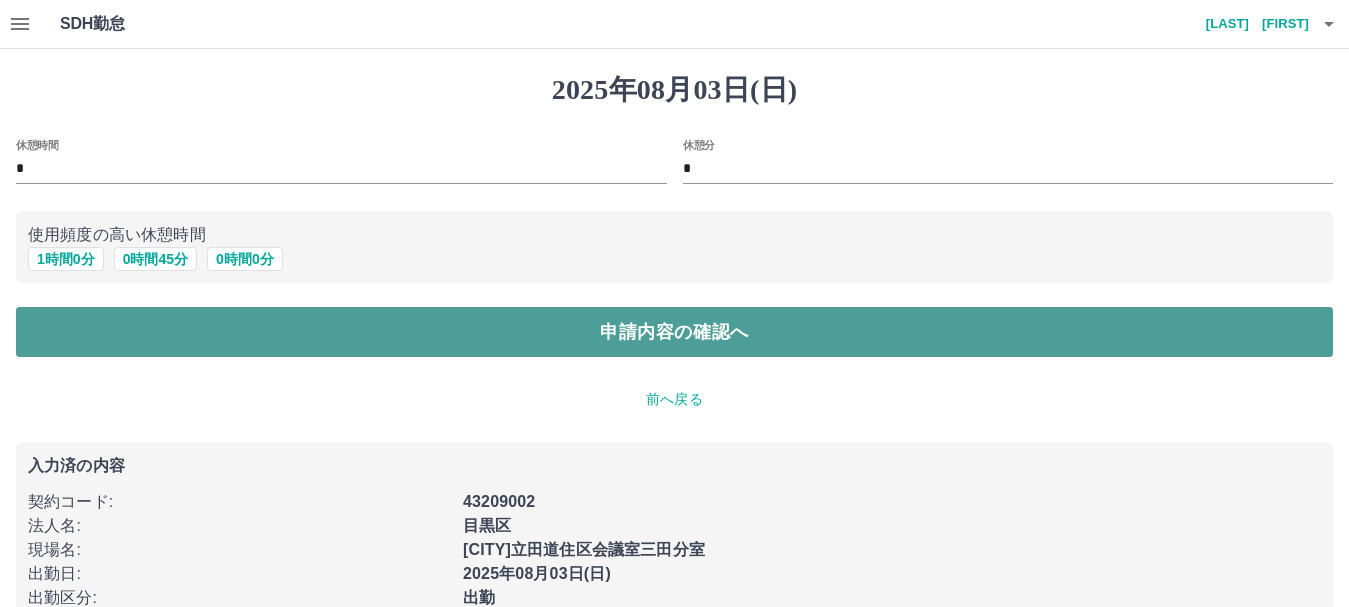 click on "申請内容の確認へ" at bounding box center [674, 332] 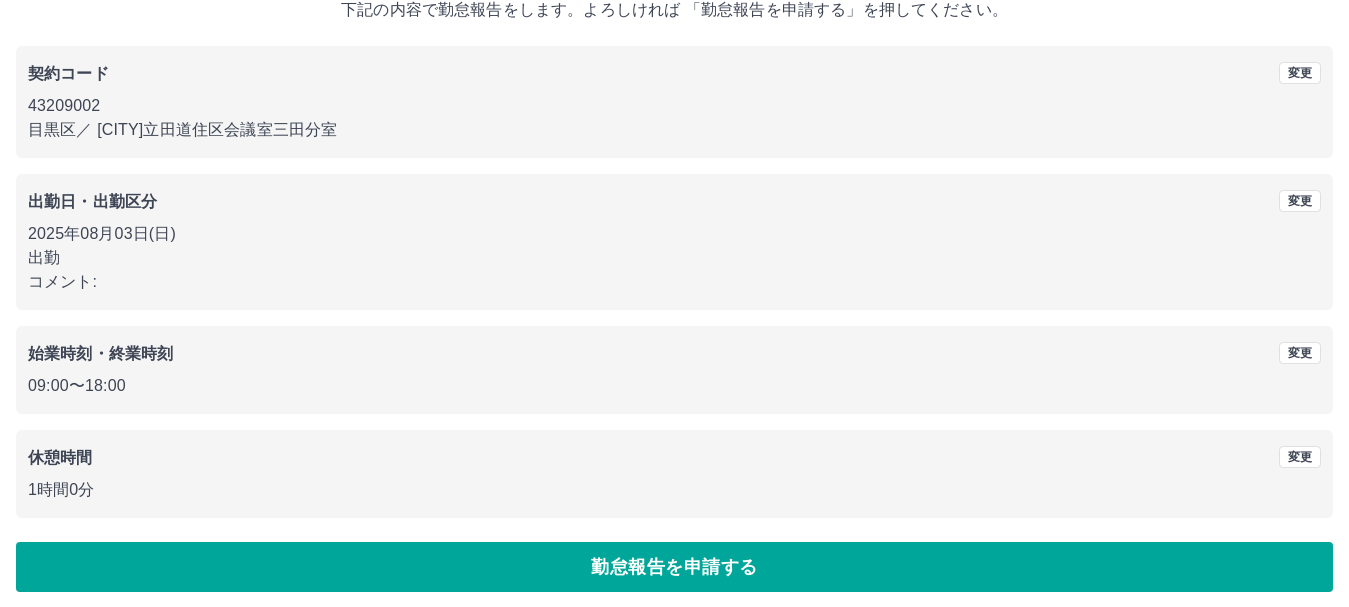 scroll, scrollTop: 142, scrollLeft: 0, axis: vertical 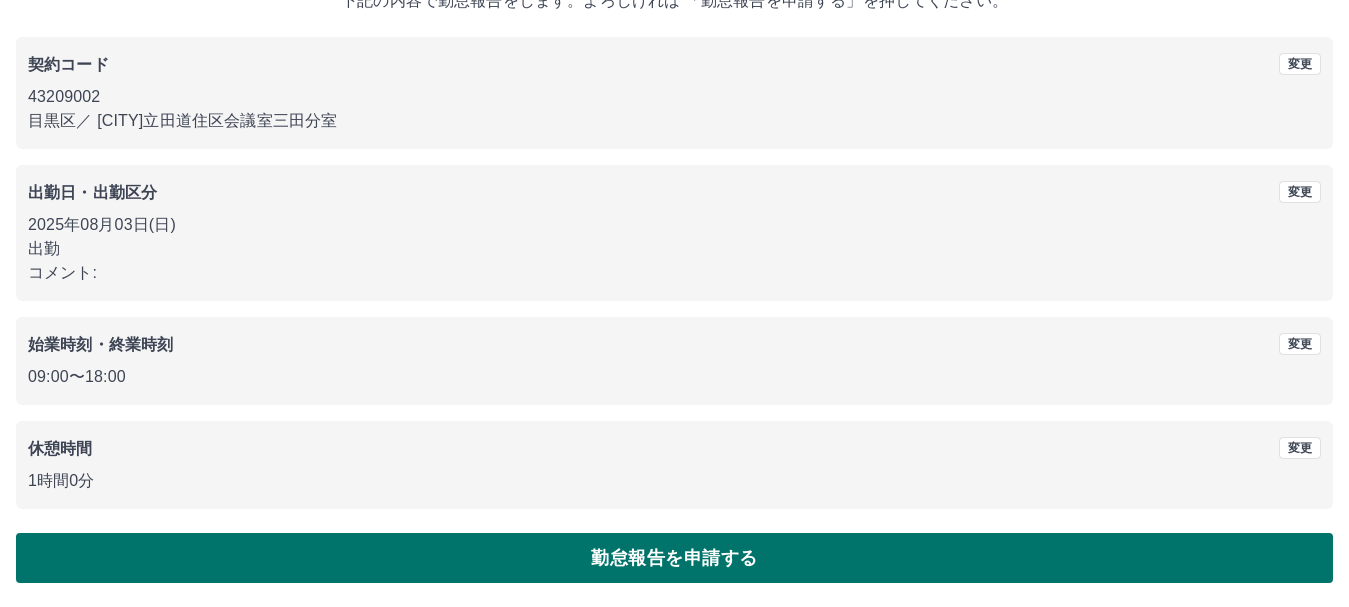 click on "勤怠報告を申請する" at bounding box center (674, 558) 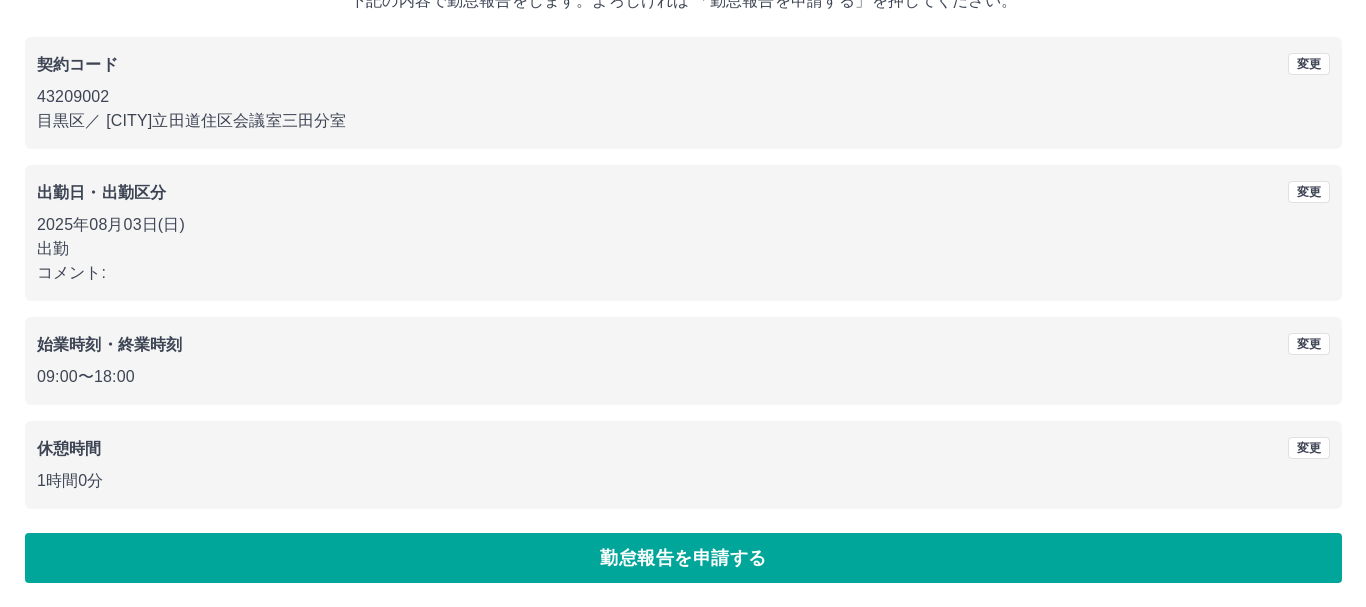 scroll, scrollTop: 0, scrollLeft: 0, axis: both 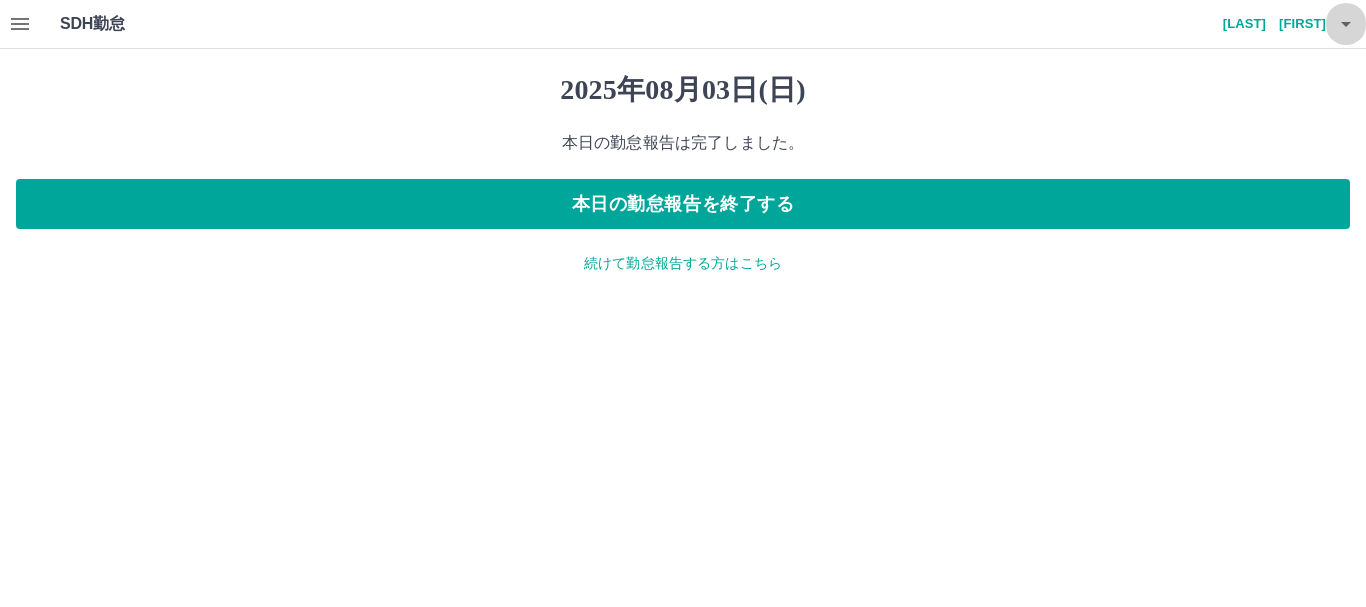 click 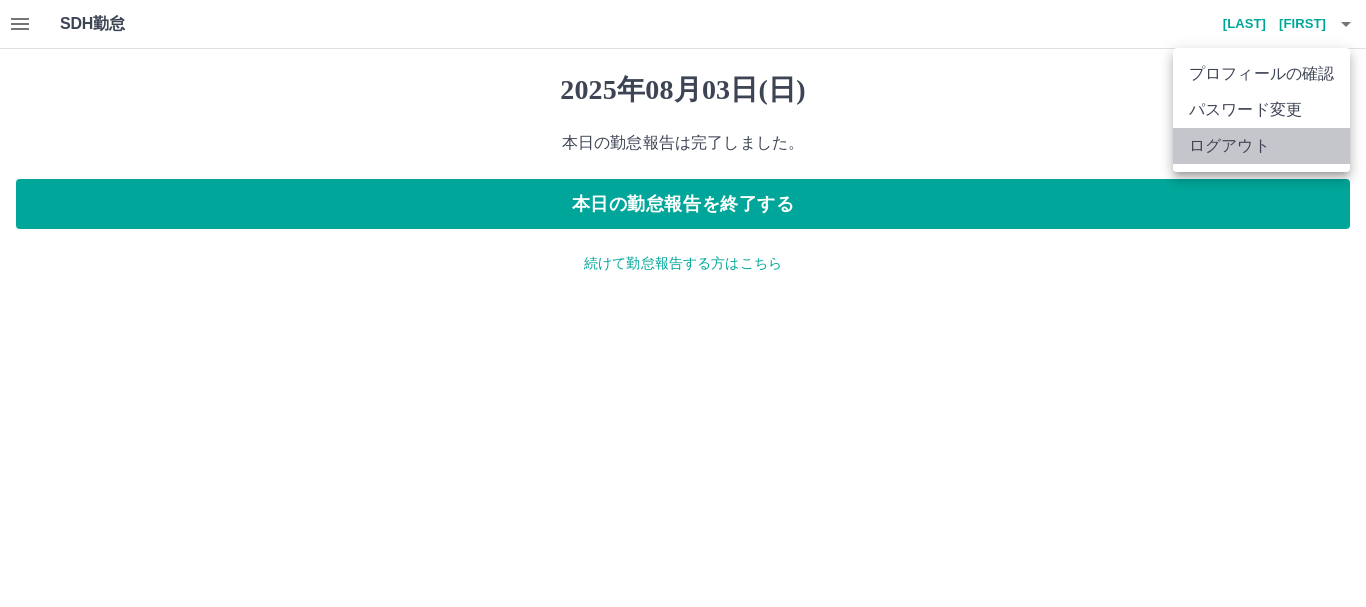 click on "ログアウト" at bounding box center [1261, 146] 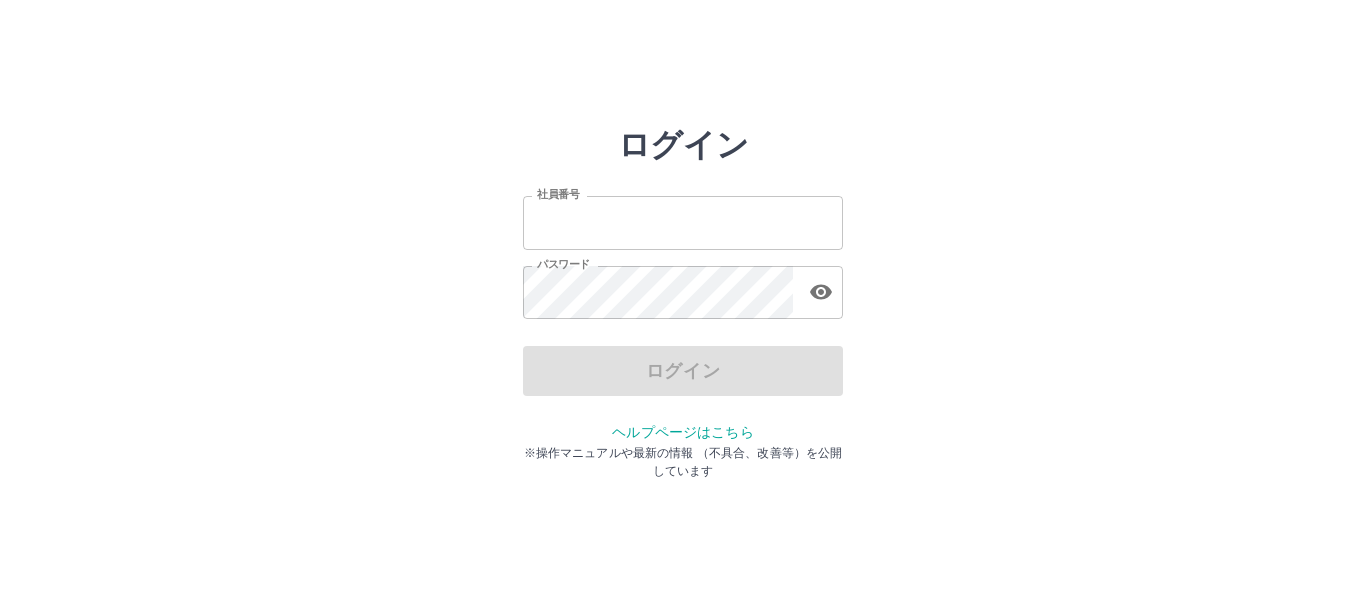 scroll, scrollTop: 0, scrollLeft: 0, axis: both 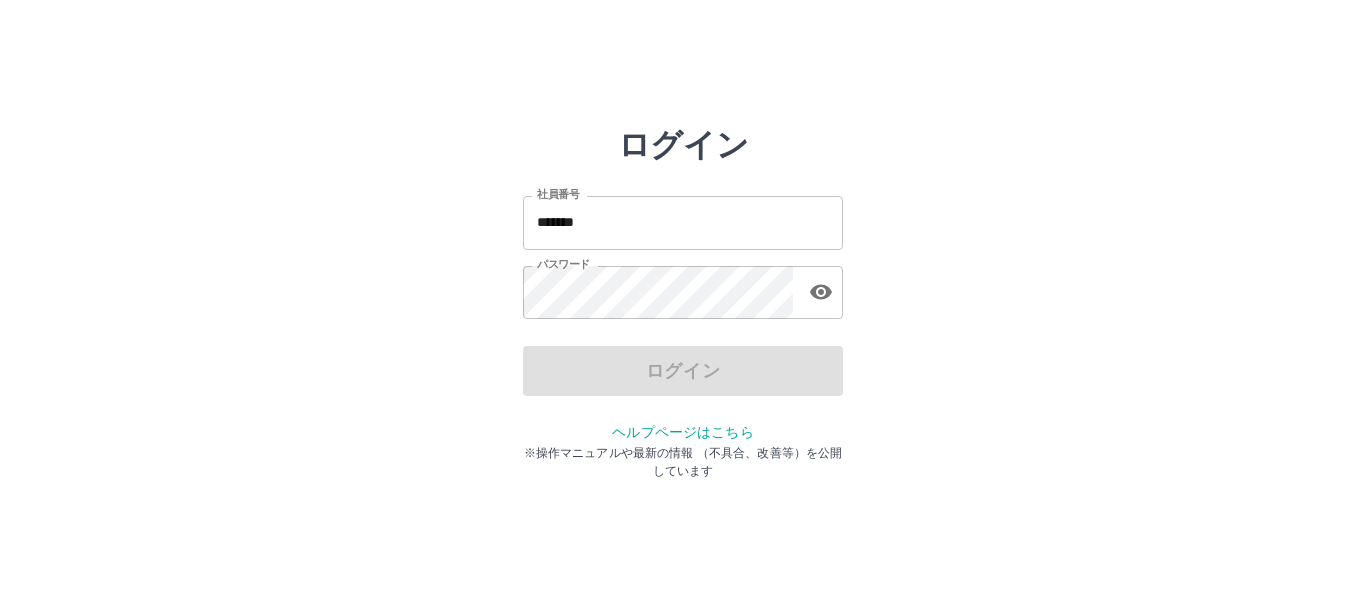 click on "ログイン 社員番号 ******* 社員番号 パスワード パスワード ログイン ヘルプページはこちら ※操作マニュアルや最新の情報 （不具合、改善等）を公開しています" at bounding box center [683, 286] 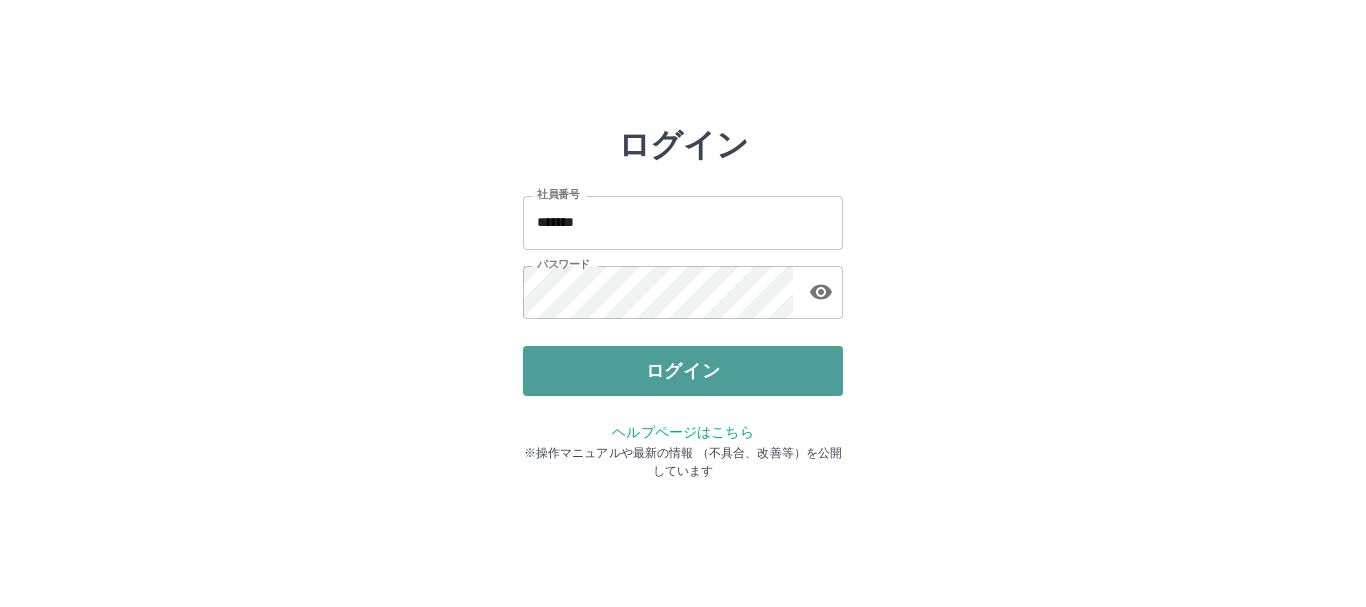 click on "ログイン" at bounding box center [683, 371] 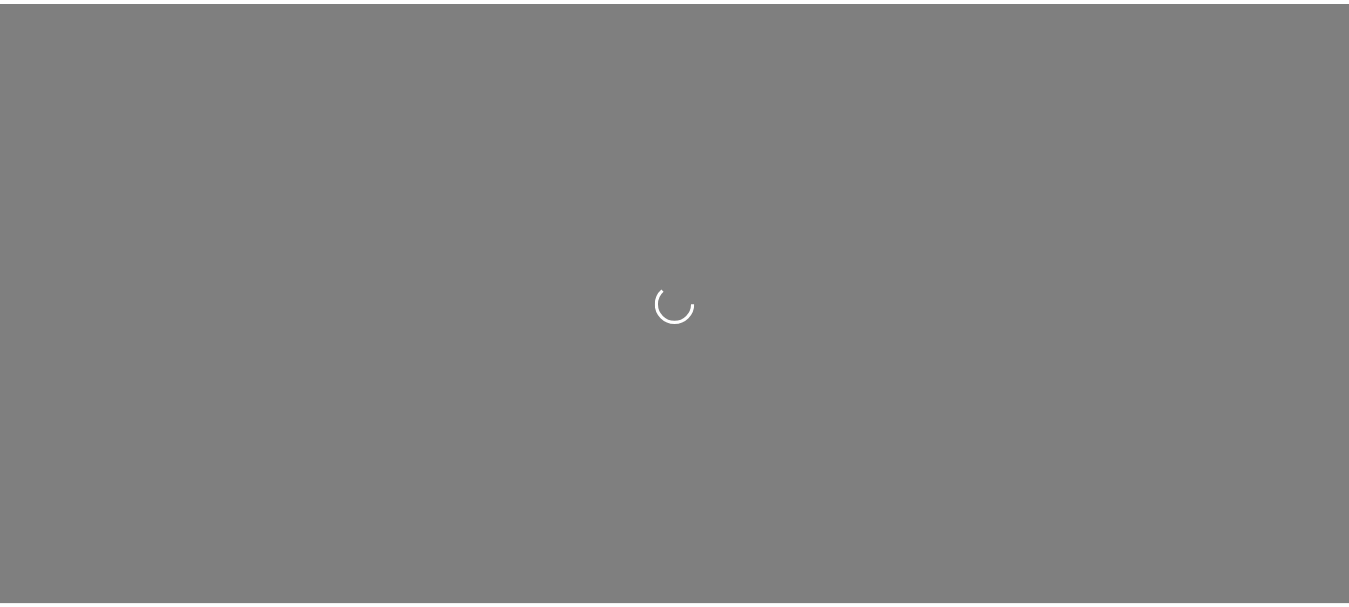 scroll, scrollTop: 0, scrollLeft: 0, axis: both 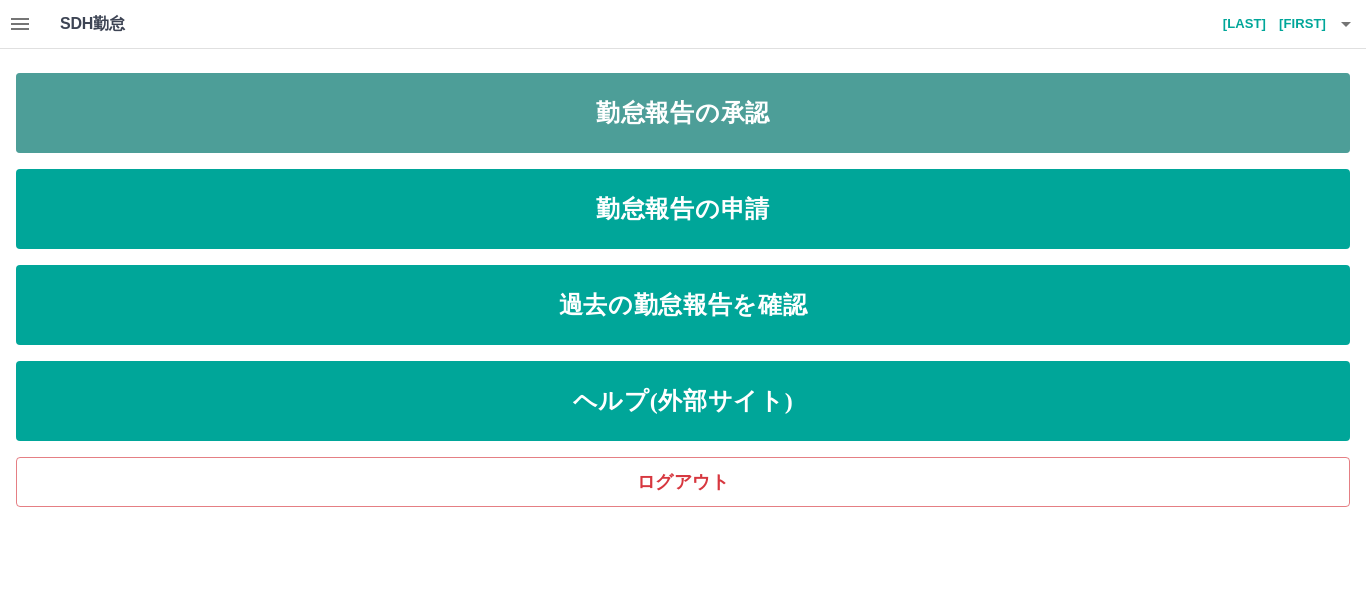 click on "勤怠報告の承認" at bounding box center [683, 113] 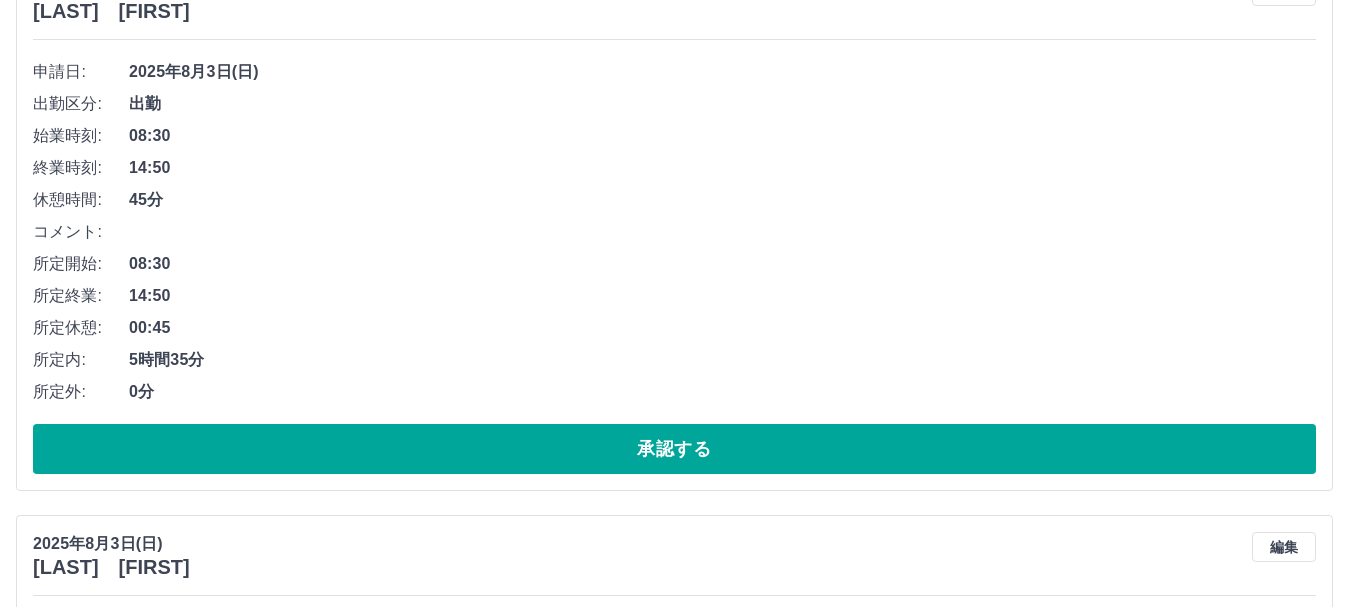scroll, scrollTop: 300, scrollLeft: 0, axis: vertical 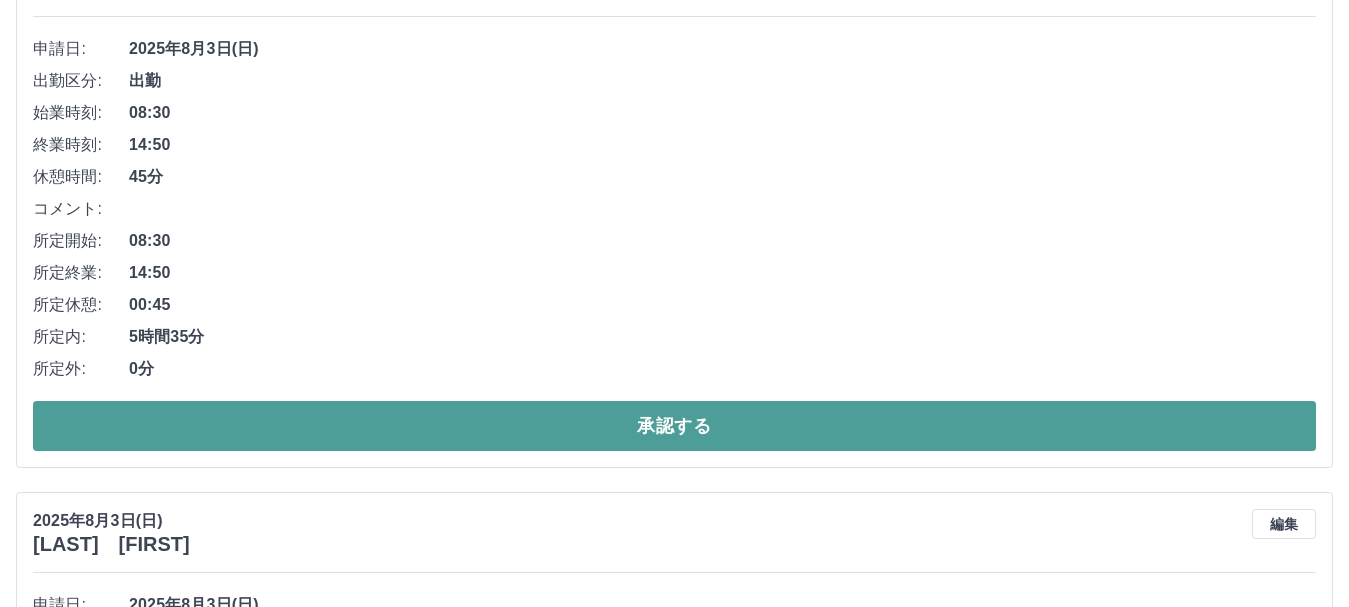 click on "承認する" at bounding box center (674, 426) 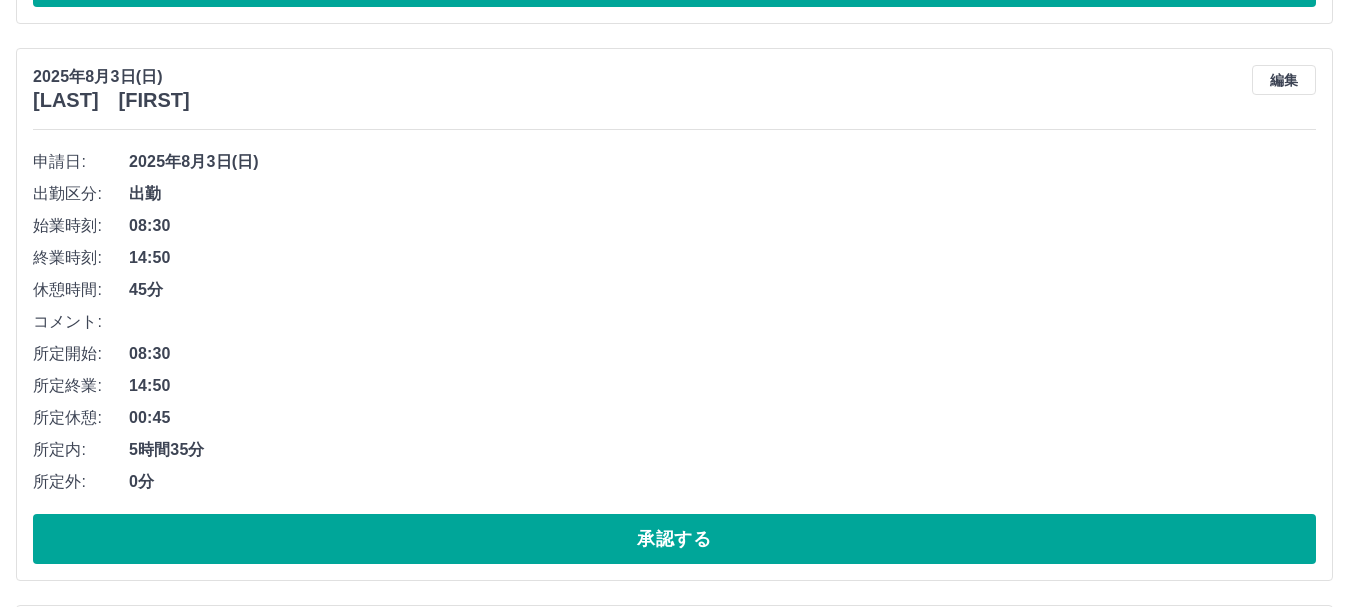 scroll, scrollTop: 1400, scrollLeft: 0, axis: vertical 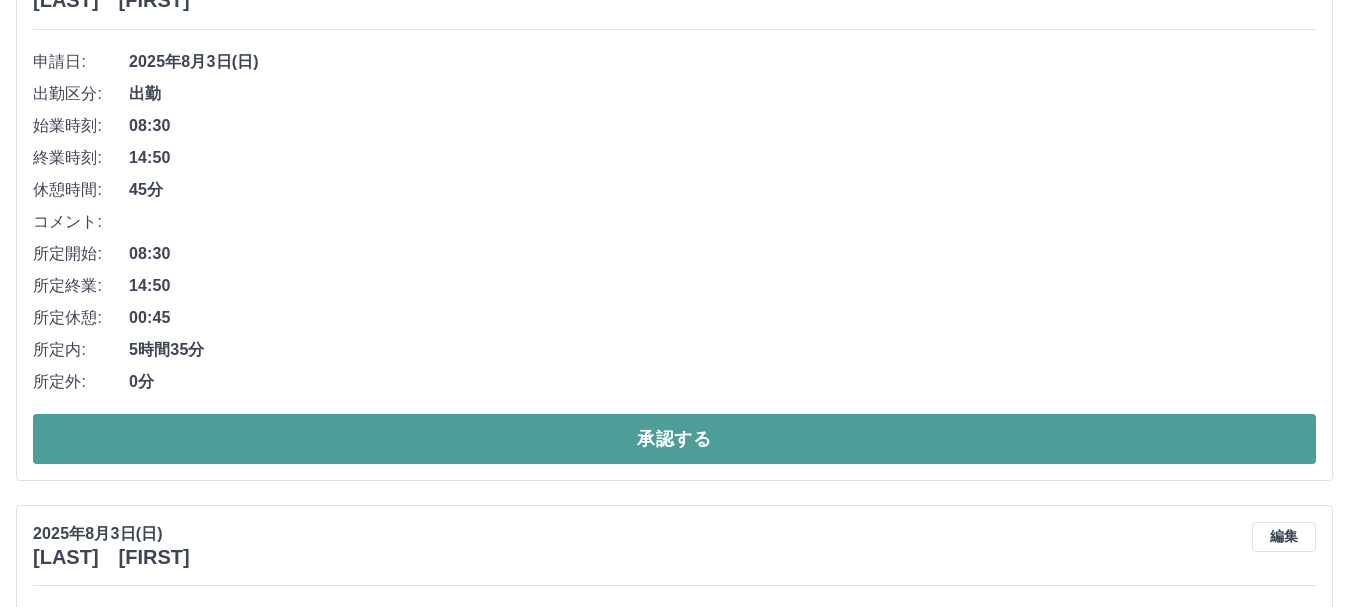 click on "承認する" at bounding box center [674, 439] 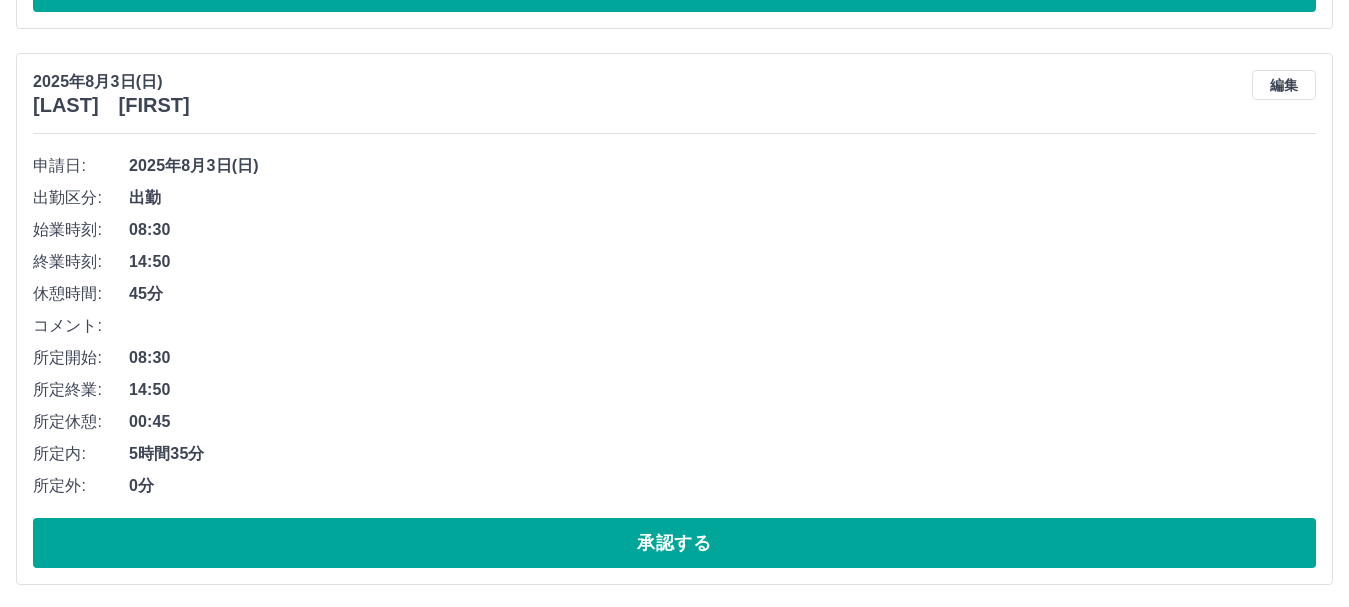 scroll, scrollTop: 2443, scrollLeft: 0, axis: vertical 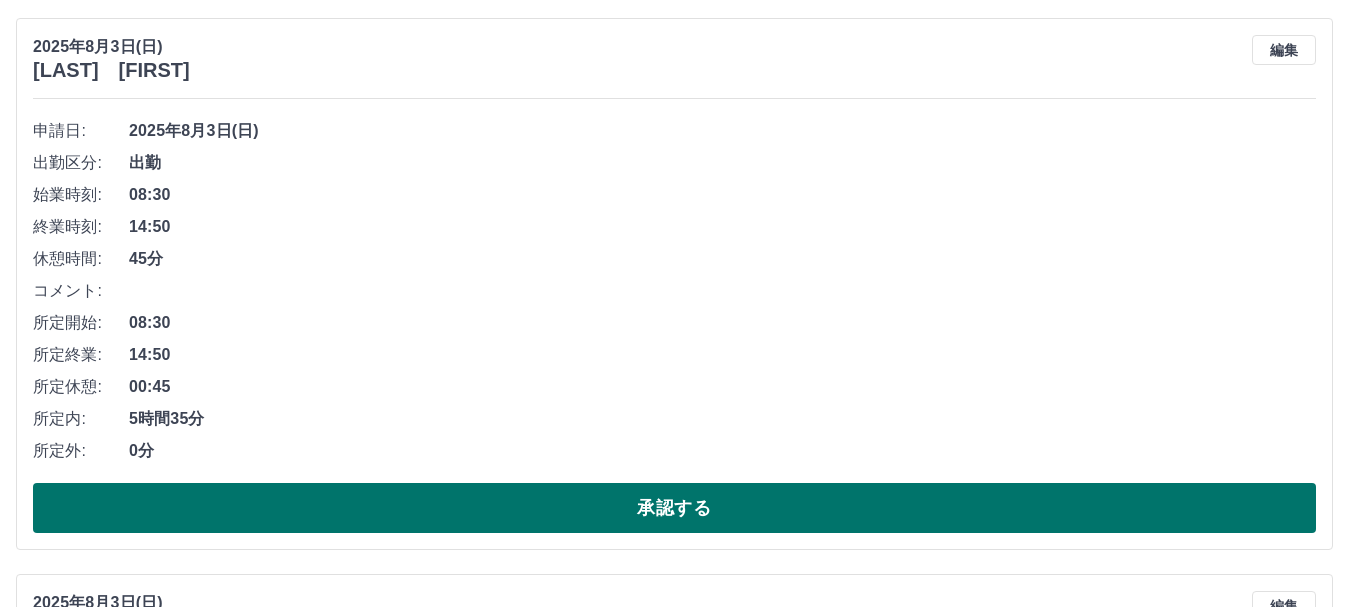 click on "承認する" at bounding box center [674, 508] 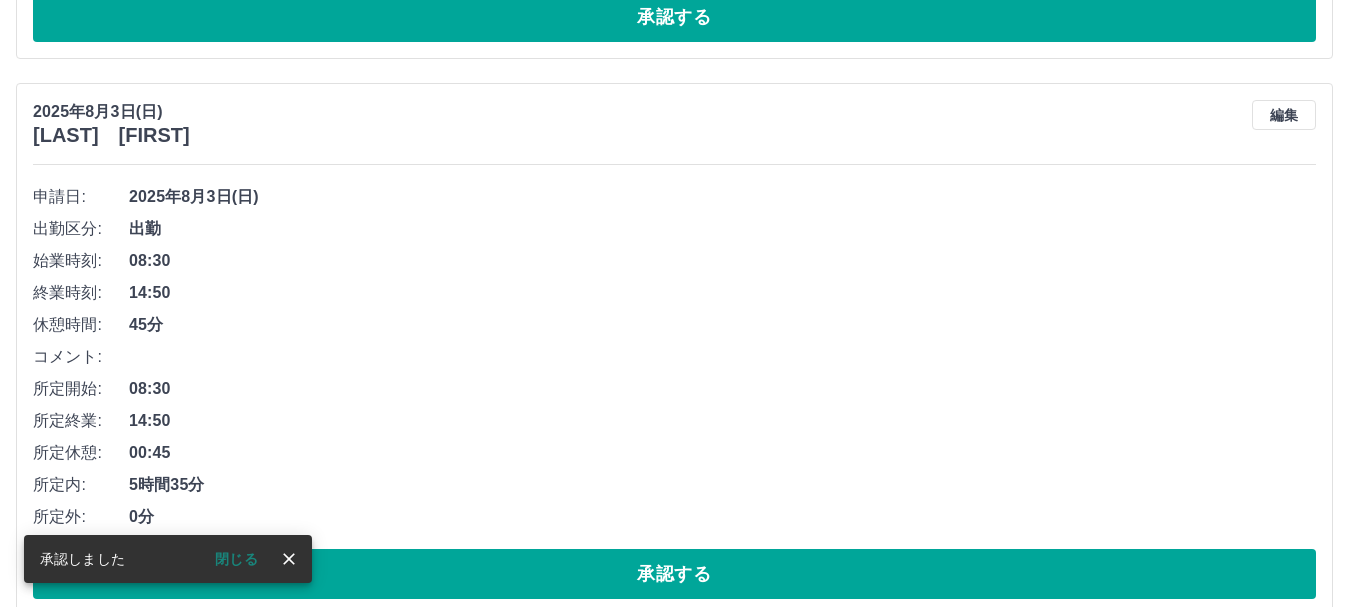 scroll, scrollTop: 2969, scrollLeft: 0, axis: vertical 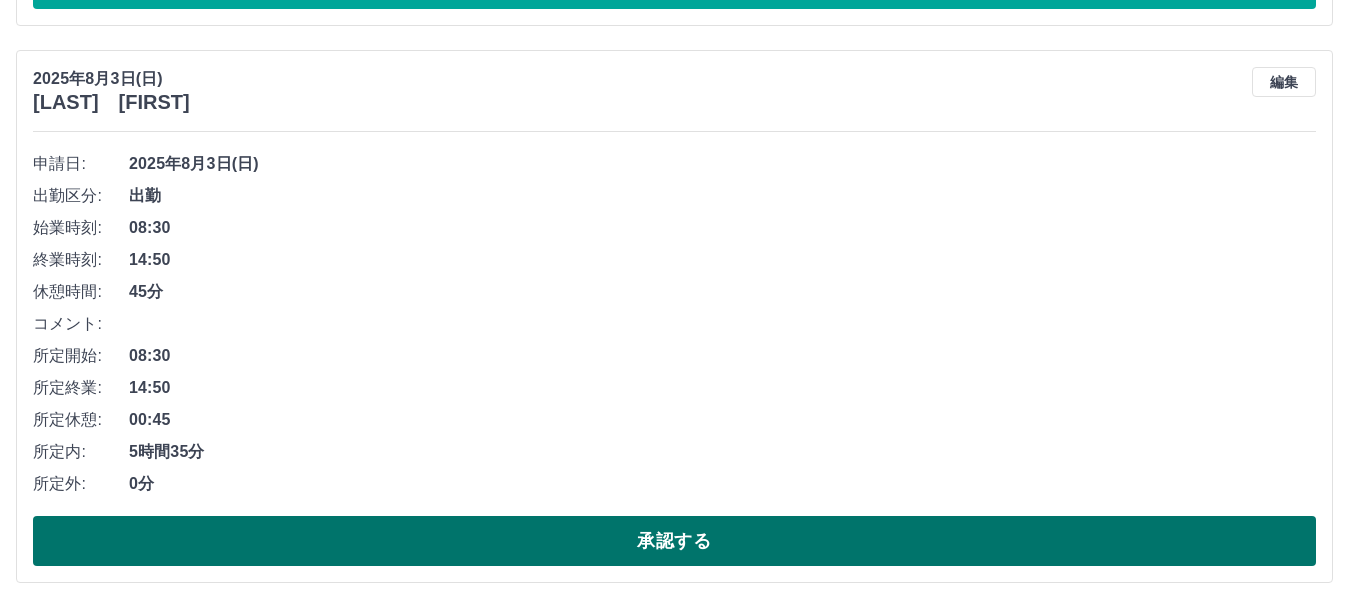 click on "承認する" at bounding box center (674, 541) 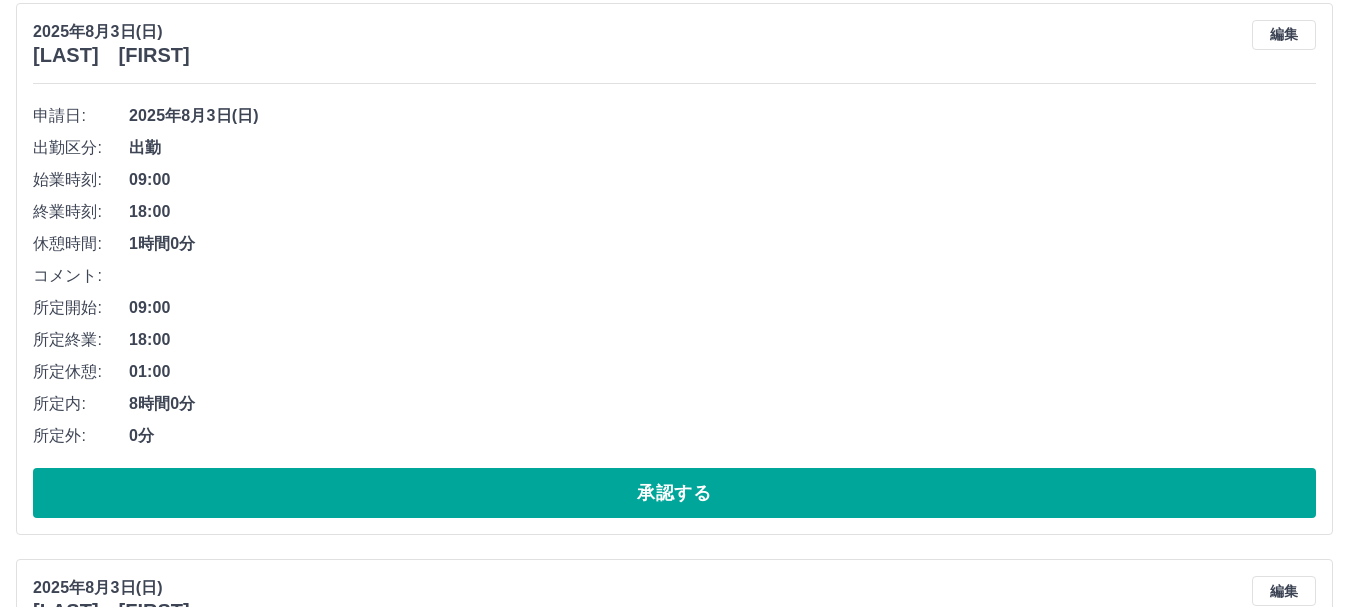 scroll, scrollTop: 1912, scrollLeft: 0, axis: vertical 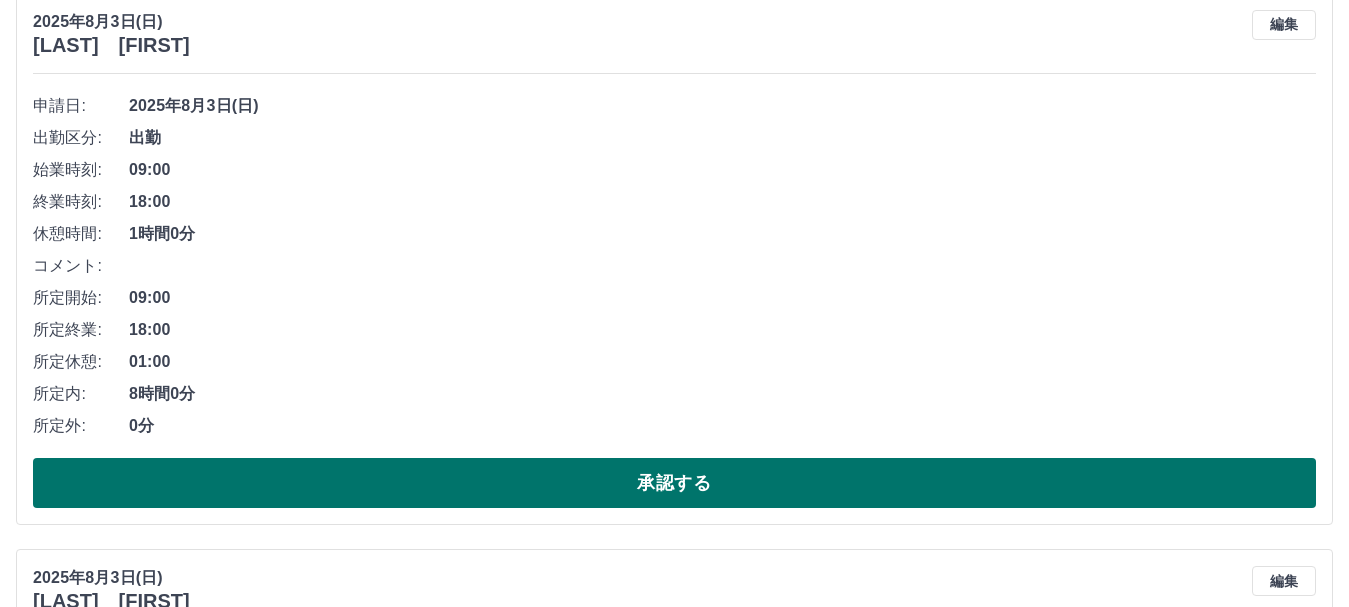 click on "承認する" at bounding box center [674, 483] 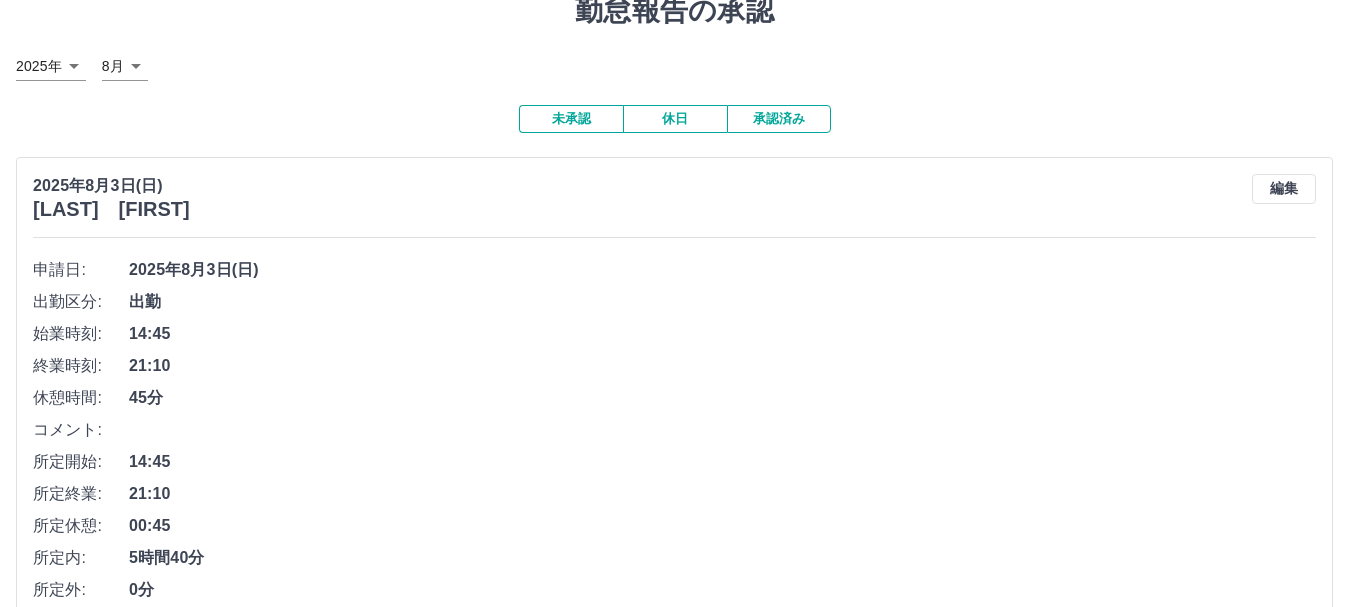scroll, scrollTop: 0, scrollLeft: 0, axis: both 